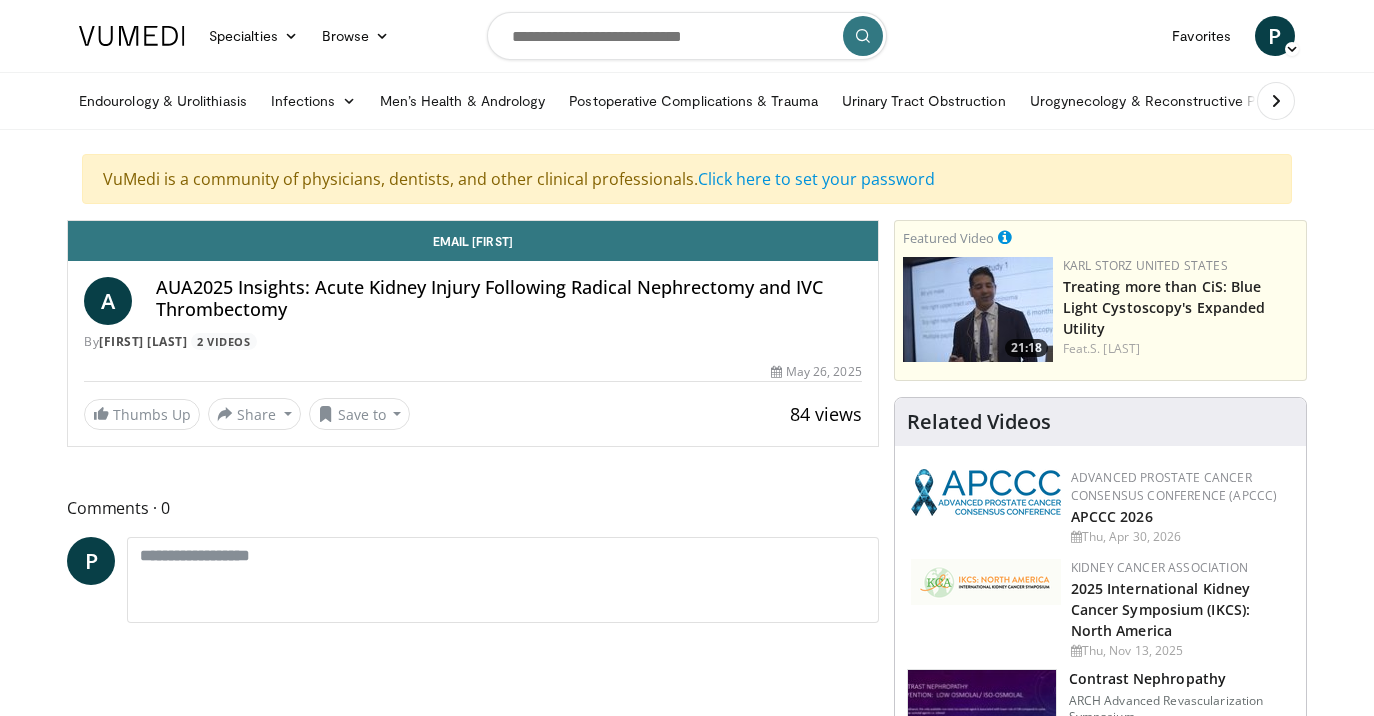 scroll, scrollTop: 0, scrollLeft: 0, axis: both 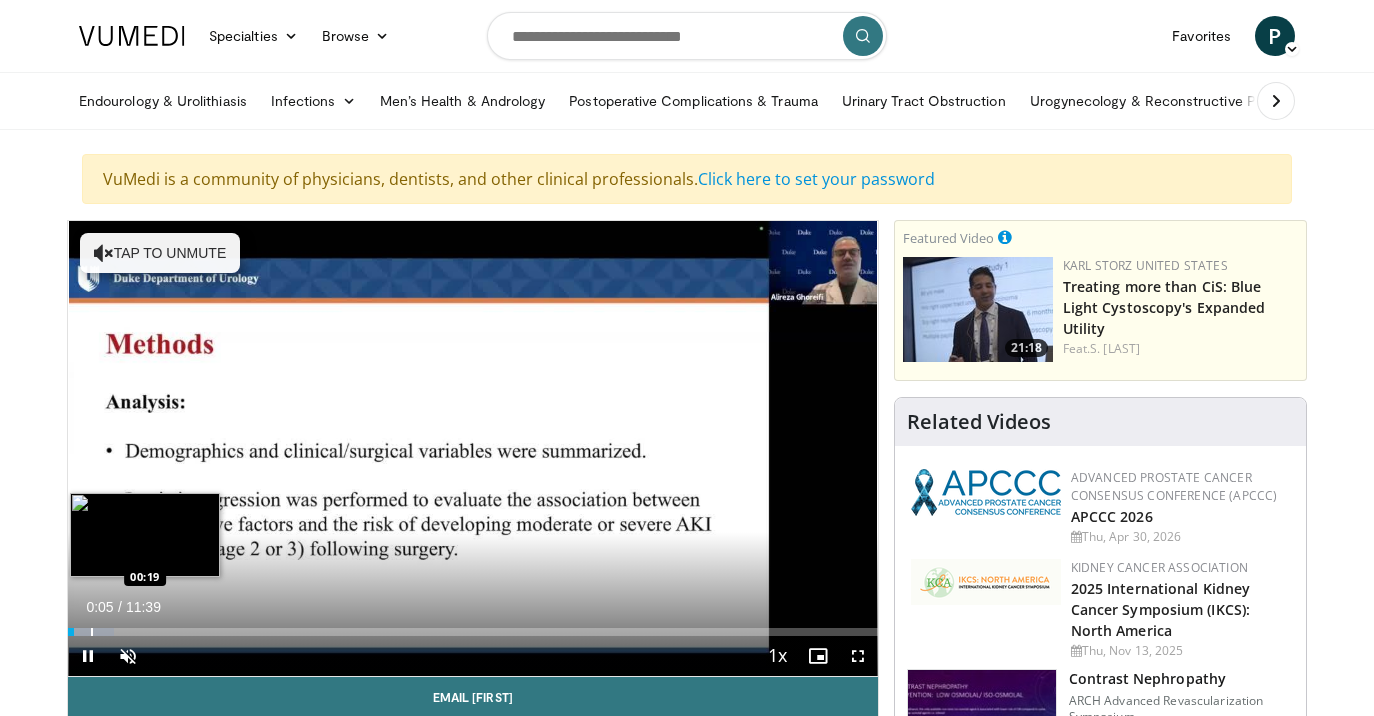 click at bounding box center (92, 632) 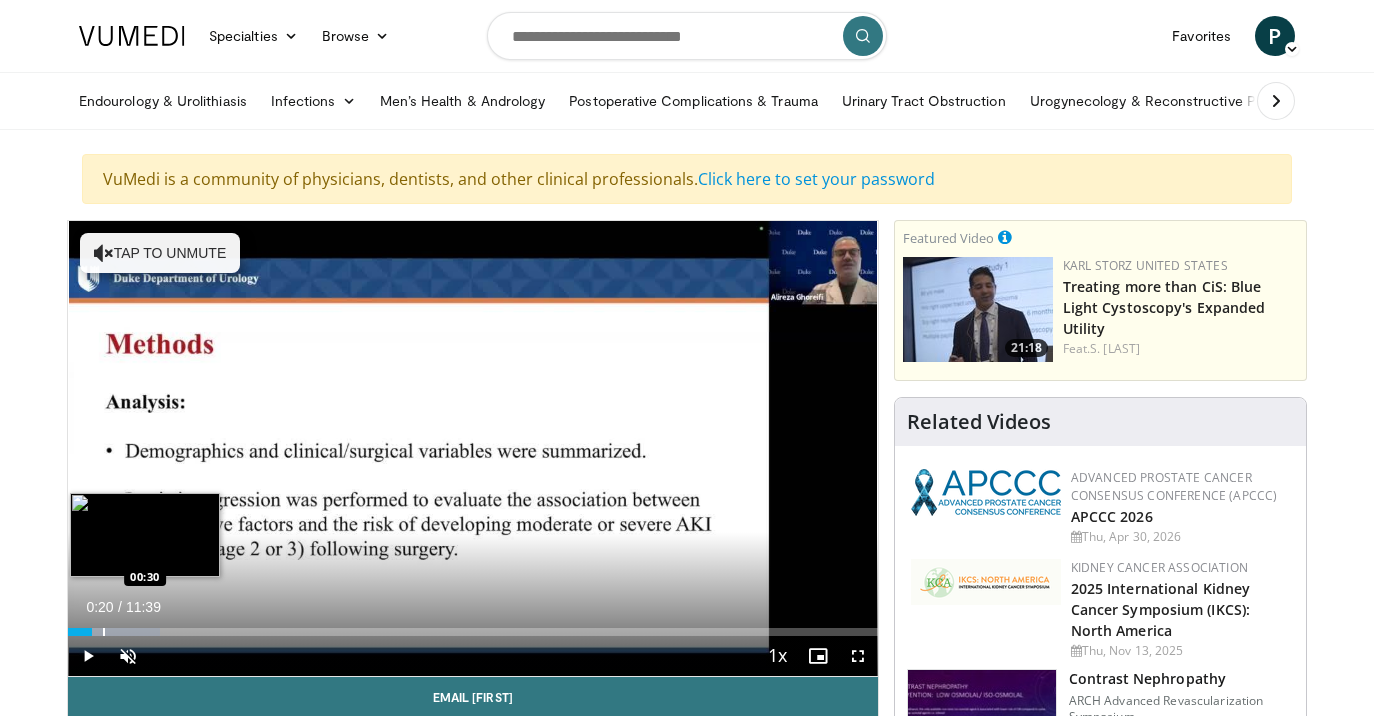 click at bounding box center (104, 632) 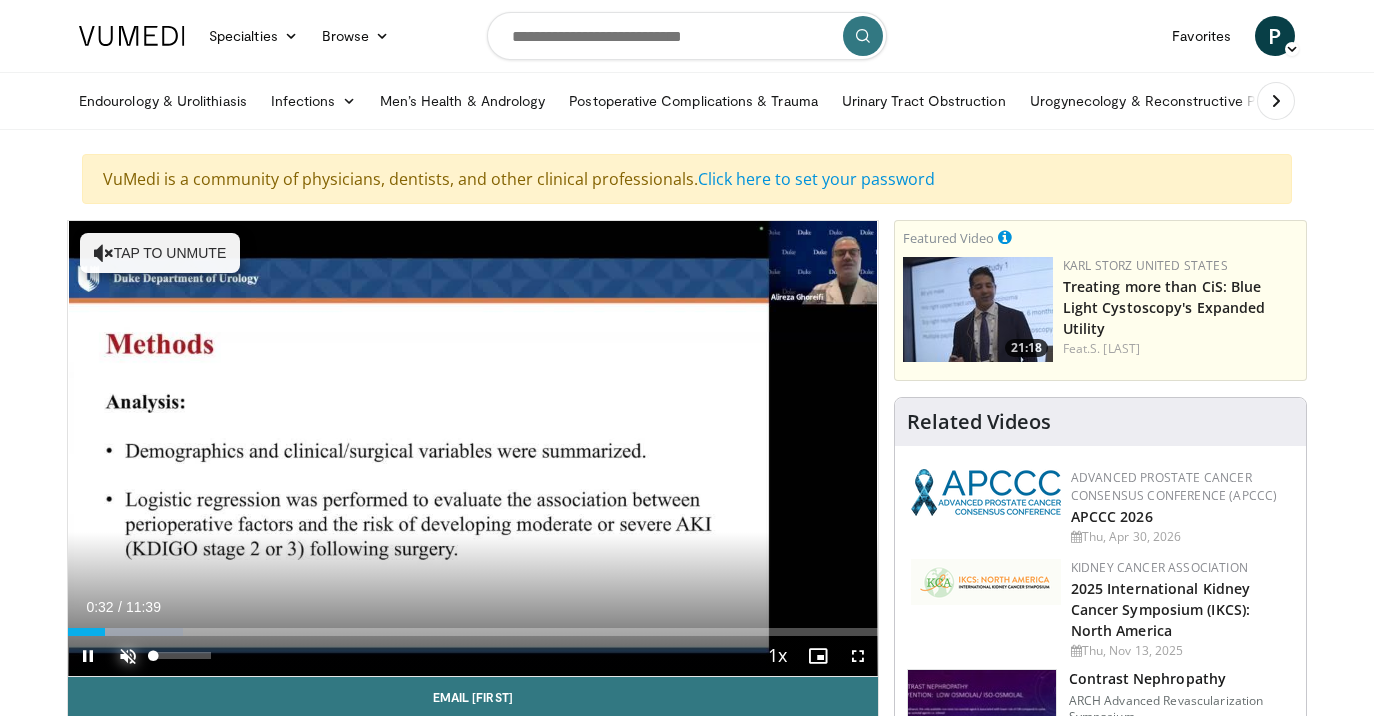 click at bounding box center (128, 656) 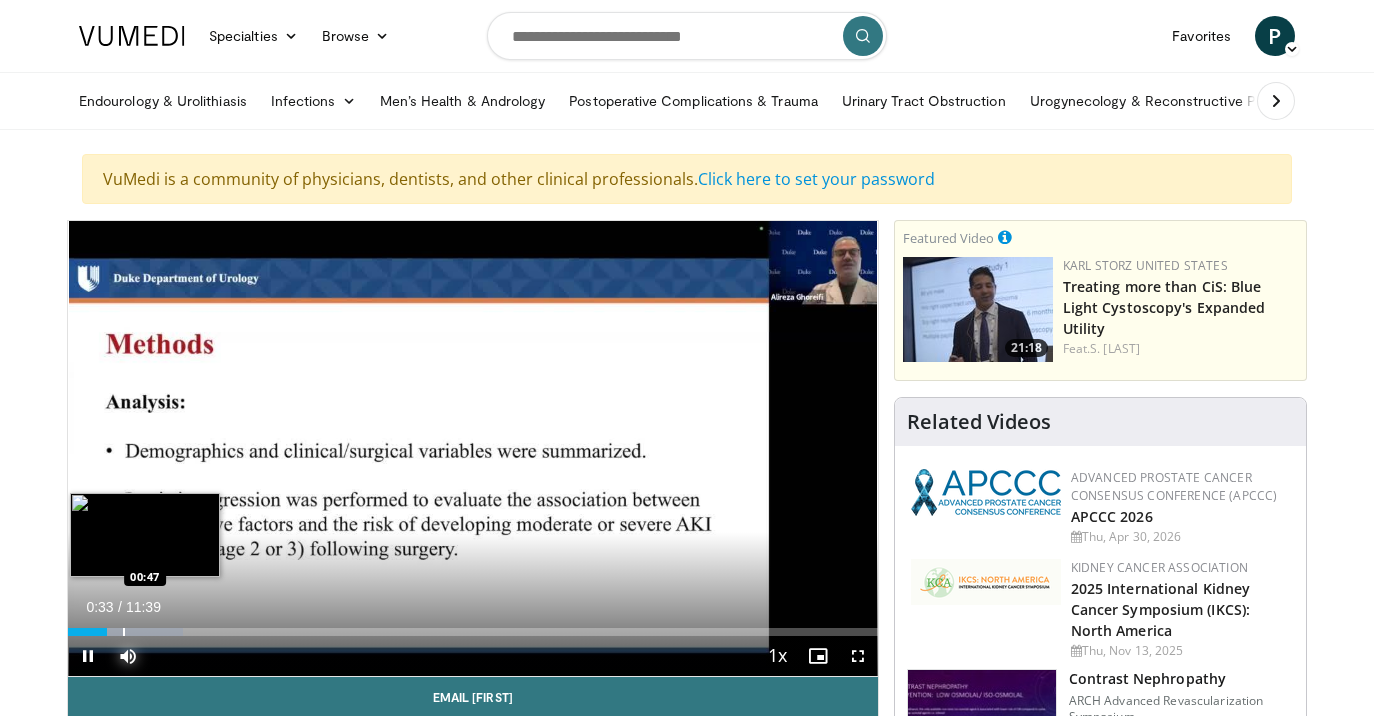 click at bounding box center [124, 632] 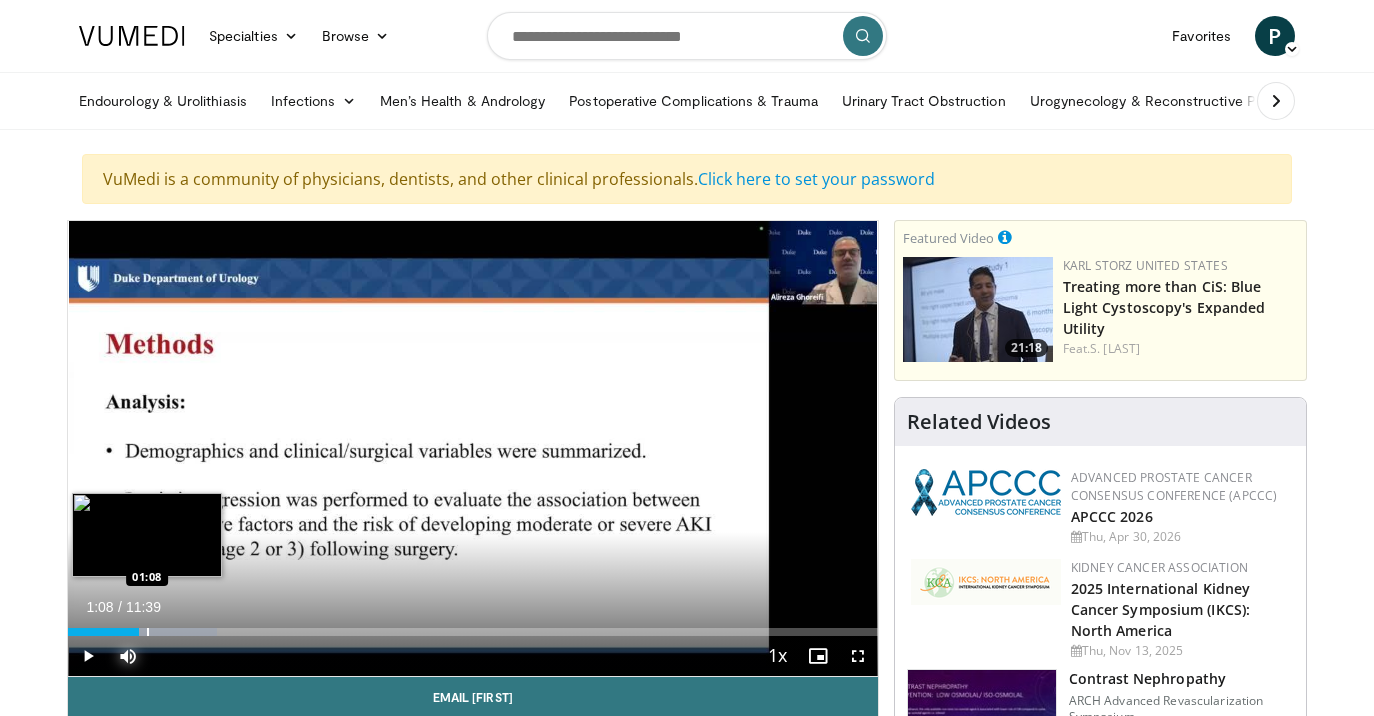 click at bounding box center [148, 632] 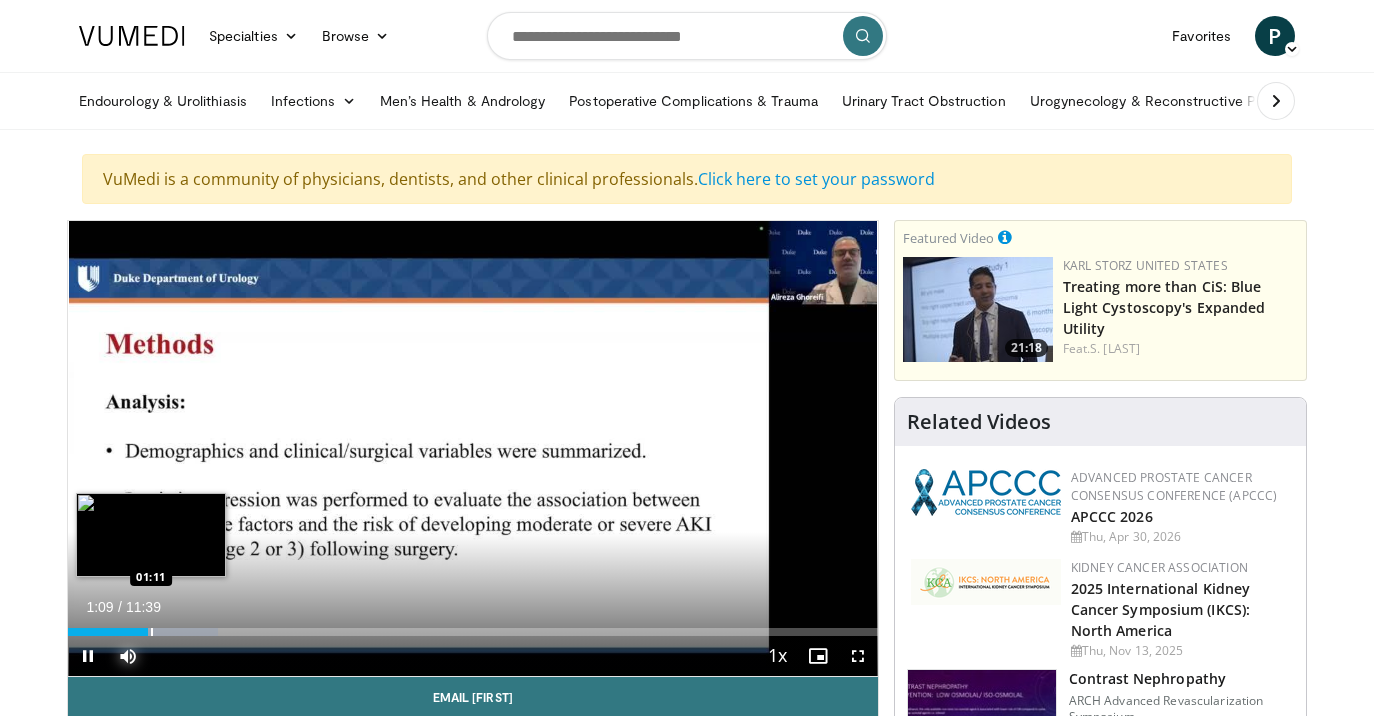click at bounding box center [152, 632] 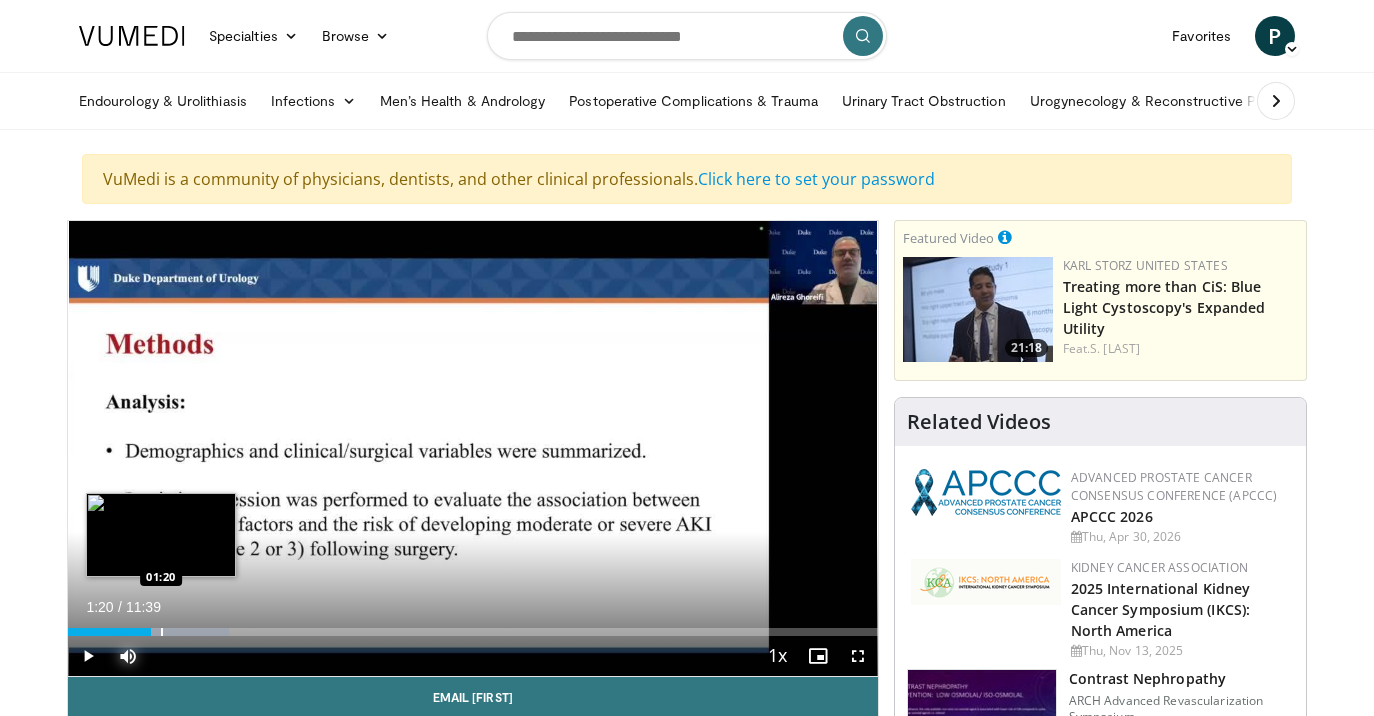 click at bounding box center (162, 632) 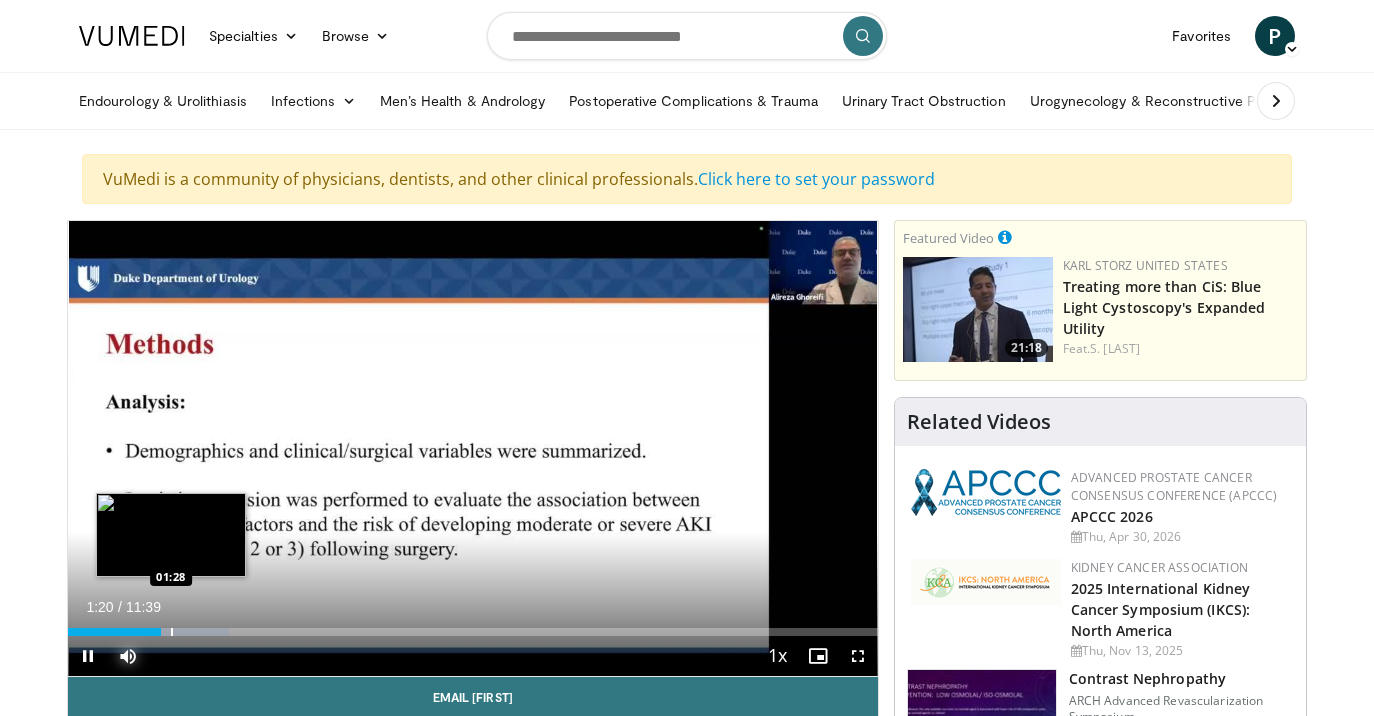 click at bounding box center [172, 632] 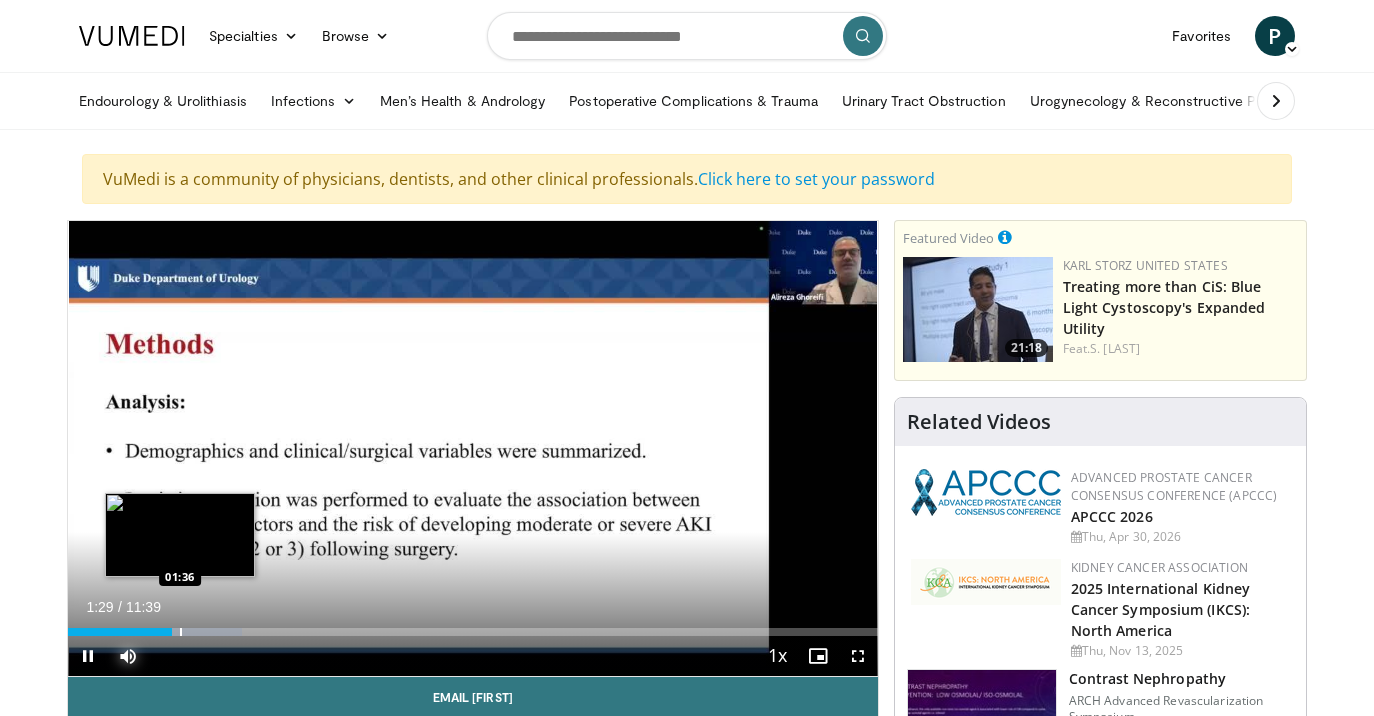 click at bounding box center (181, 632) 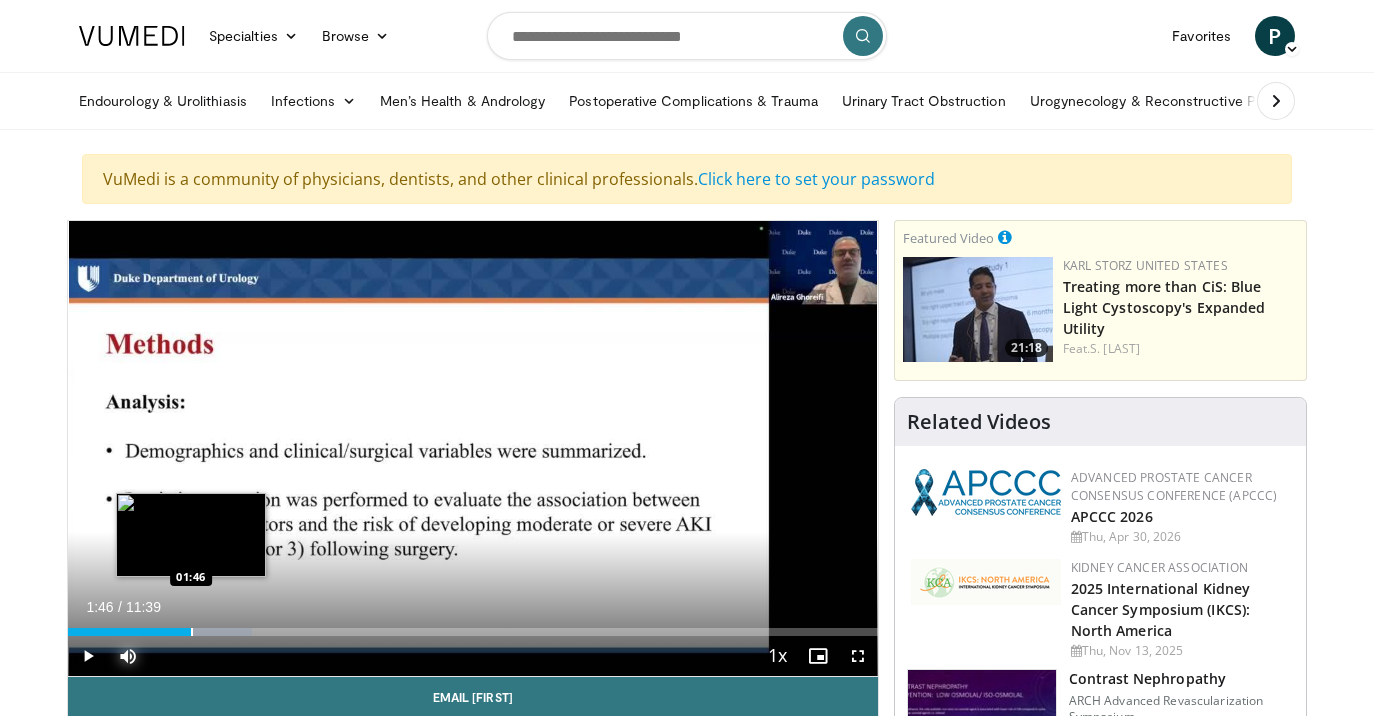 click at bounding box center [192, 632] 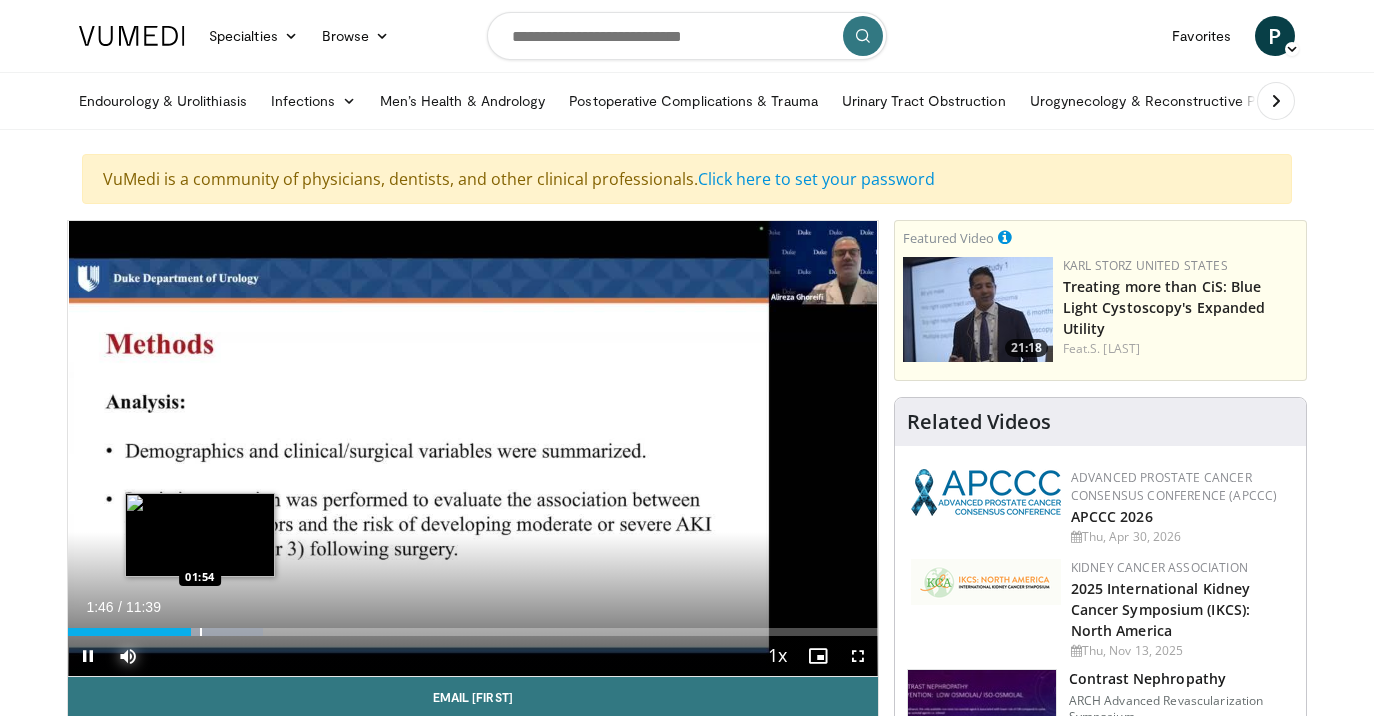 click at bounding box center [201, 632] 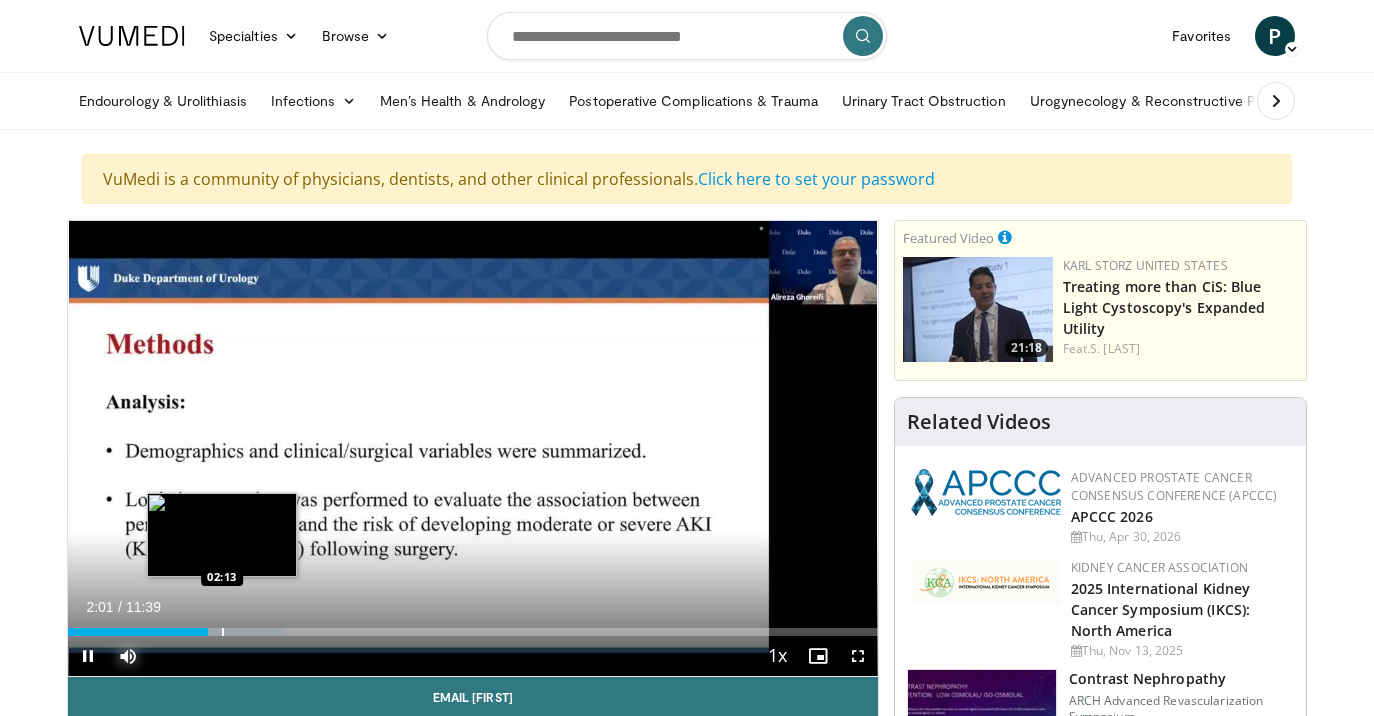 click at bounding box center [223, 632] 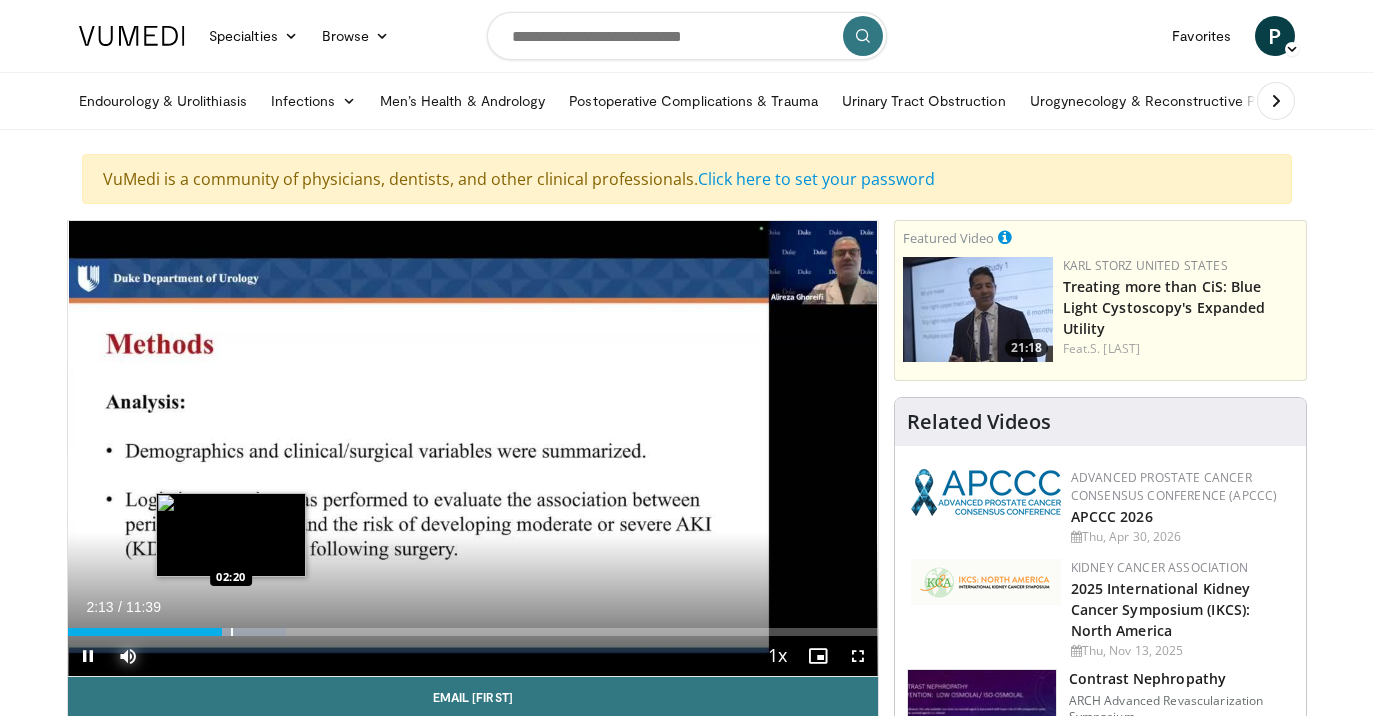 click at bounding box center (232, 632) 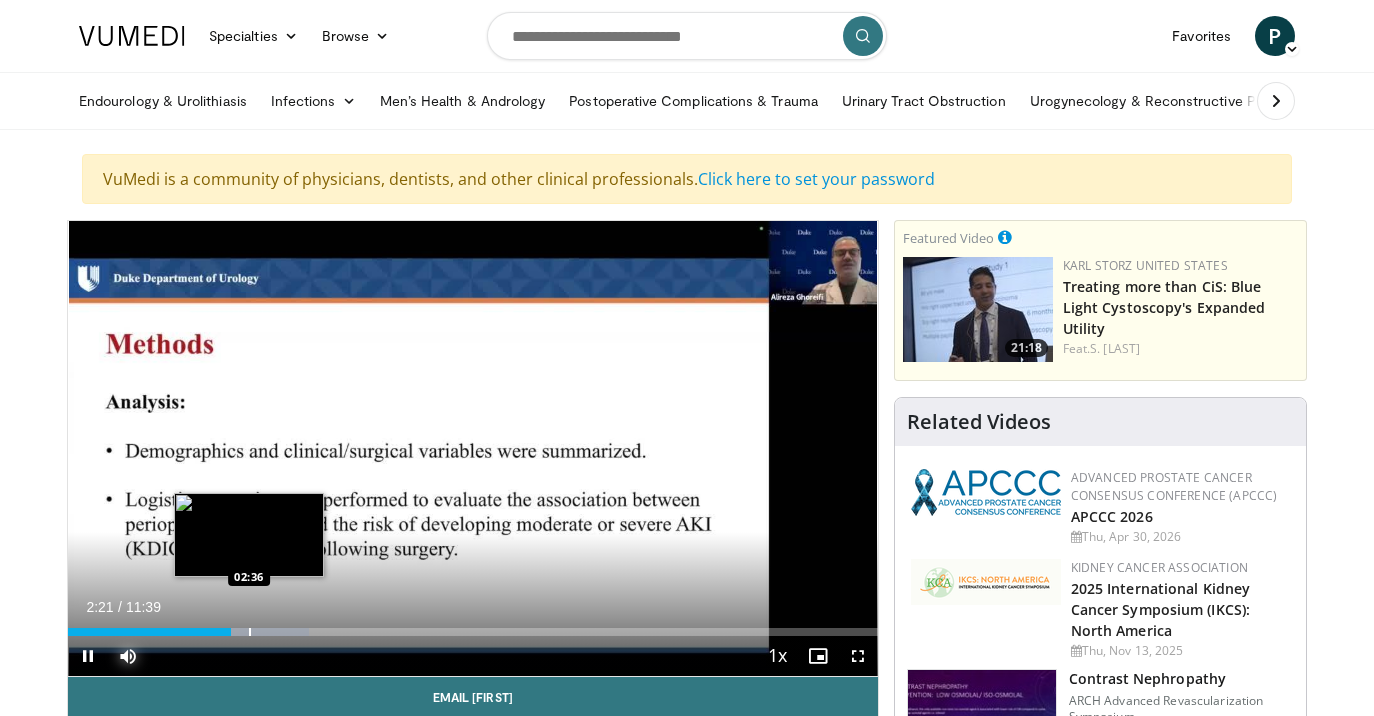 click at bounding box center [250, 632] 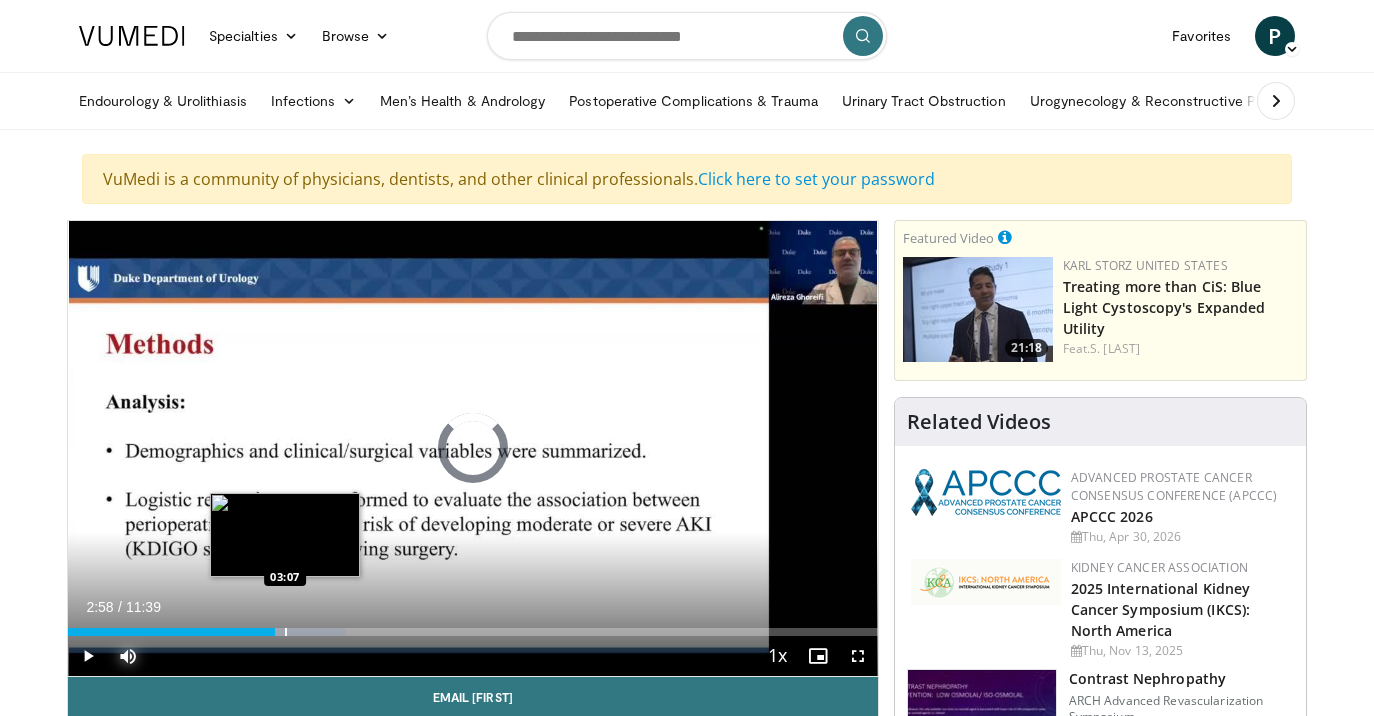 click at bounding box center (286, 632) 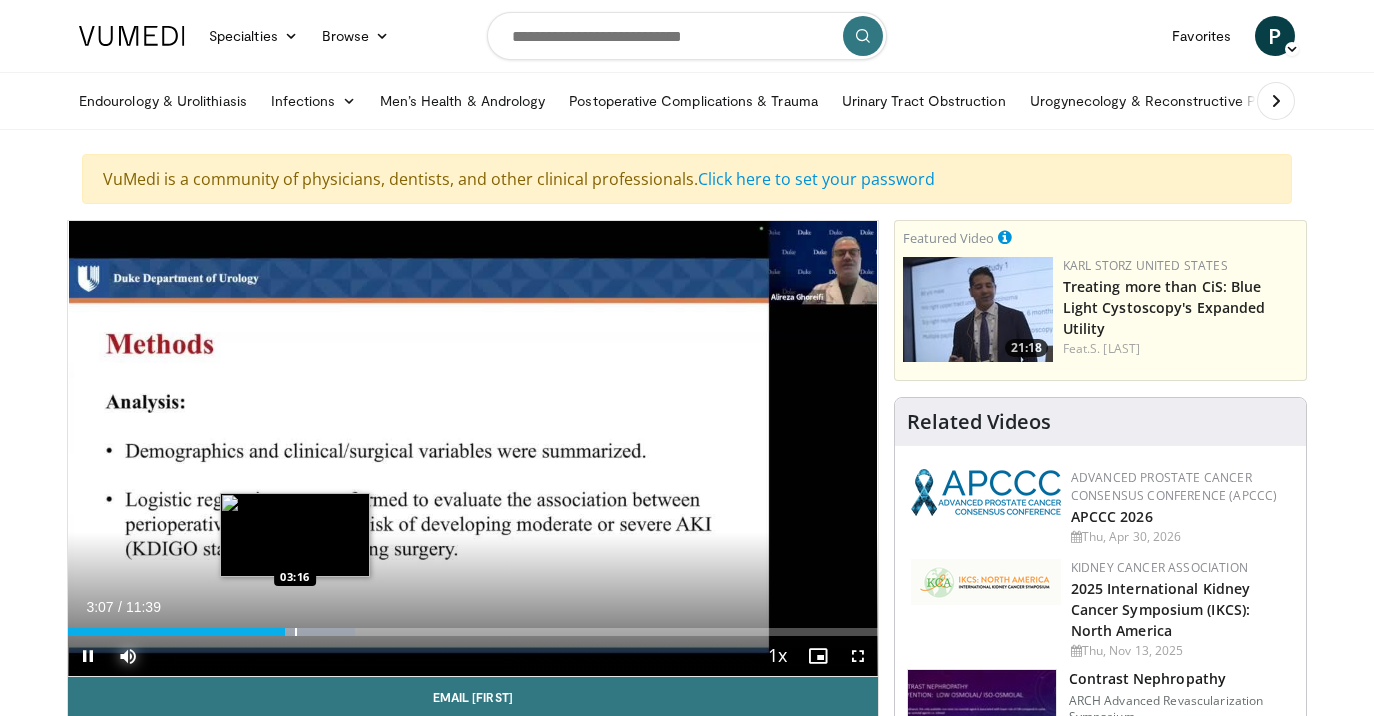 click at bounding box center (296, 632) 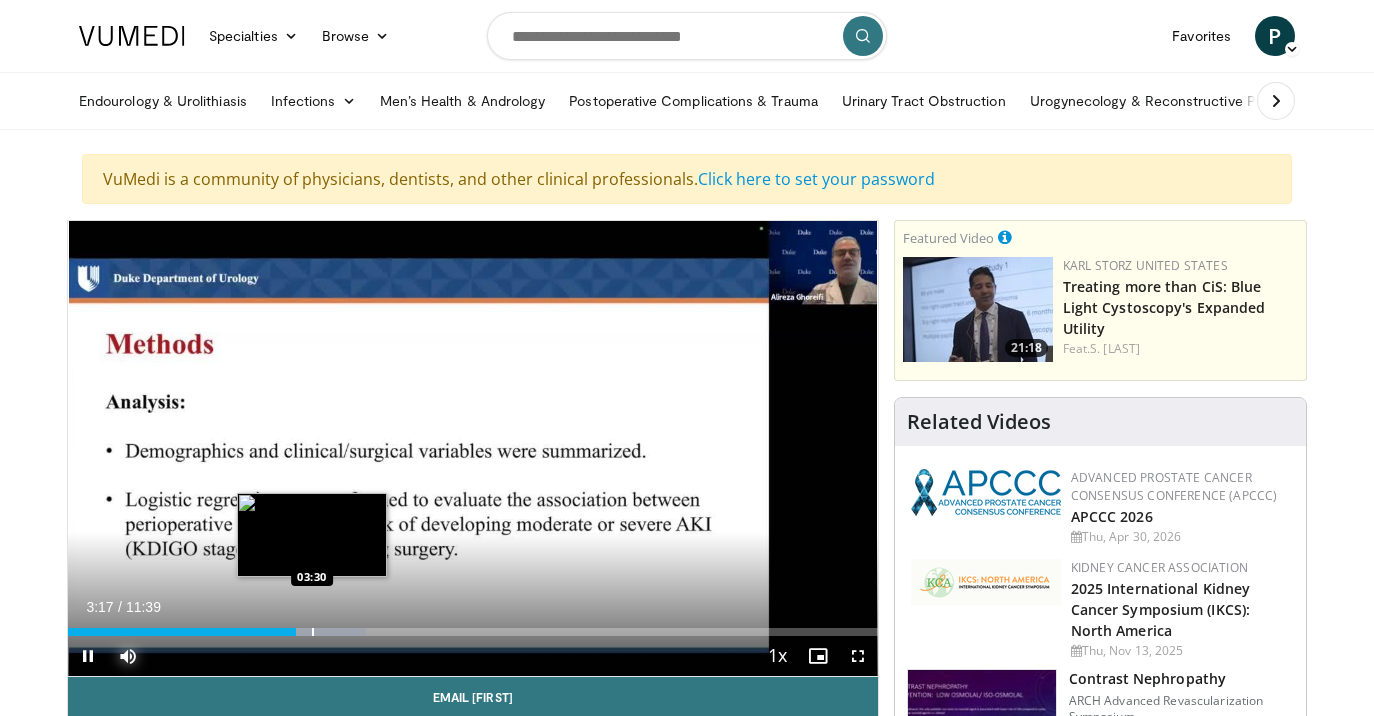click at bounding box center [313, 632] 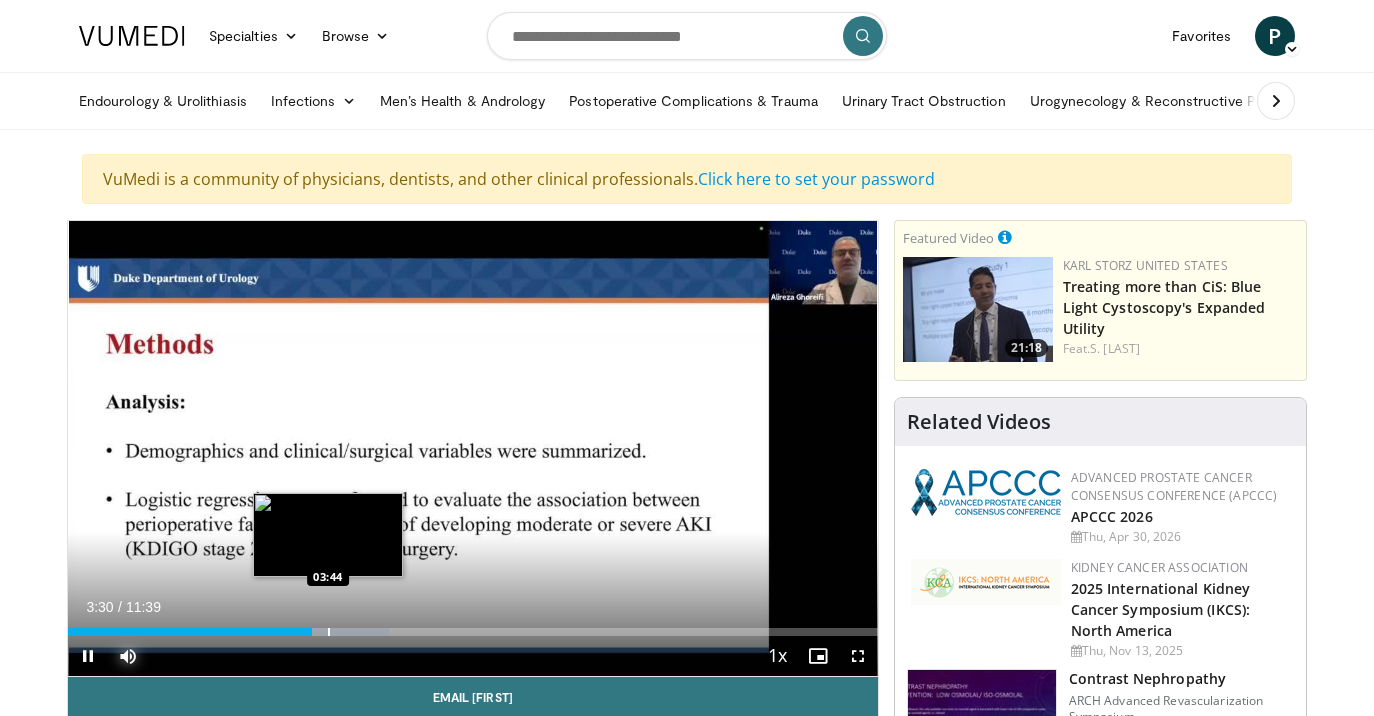 click at bounding box center [329, 632] 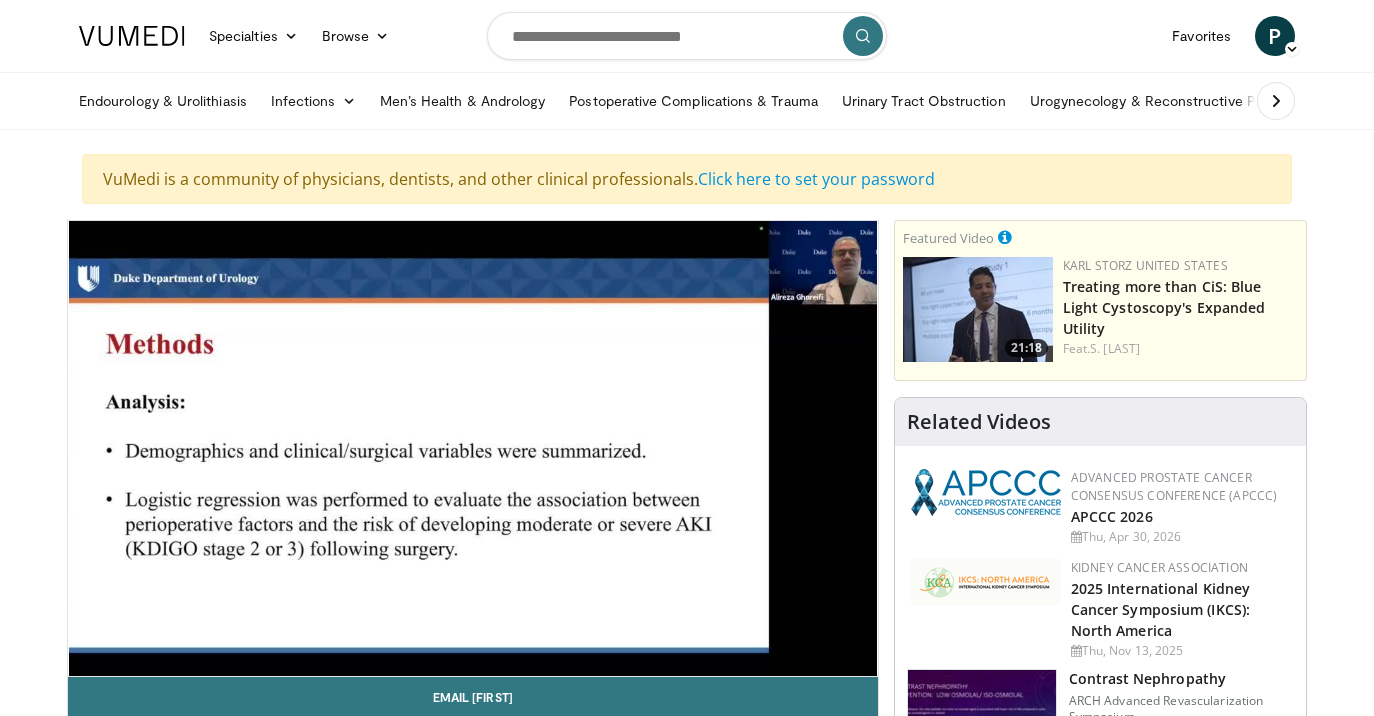 click on "10 seconds
Tap to unmute" at bounding box center (473, 448) 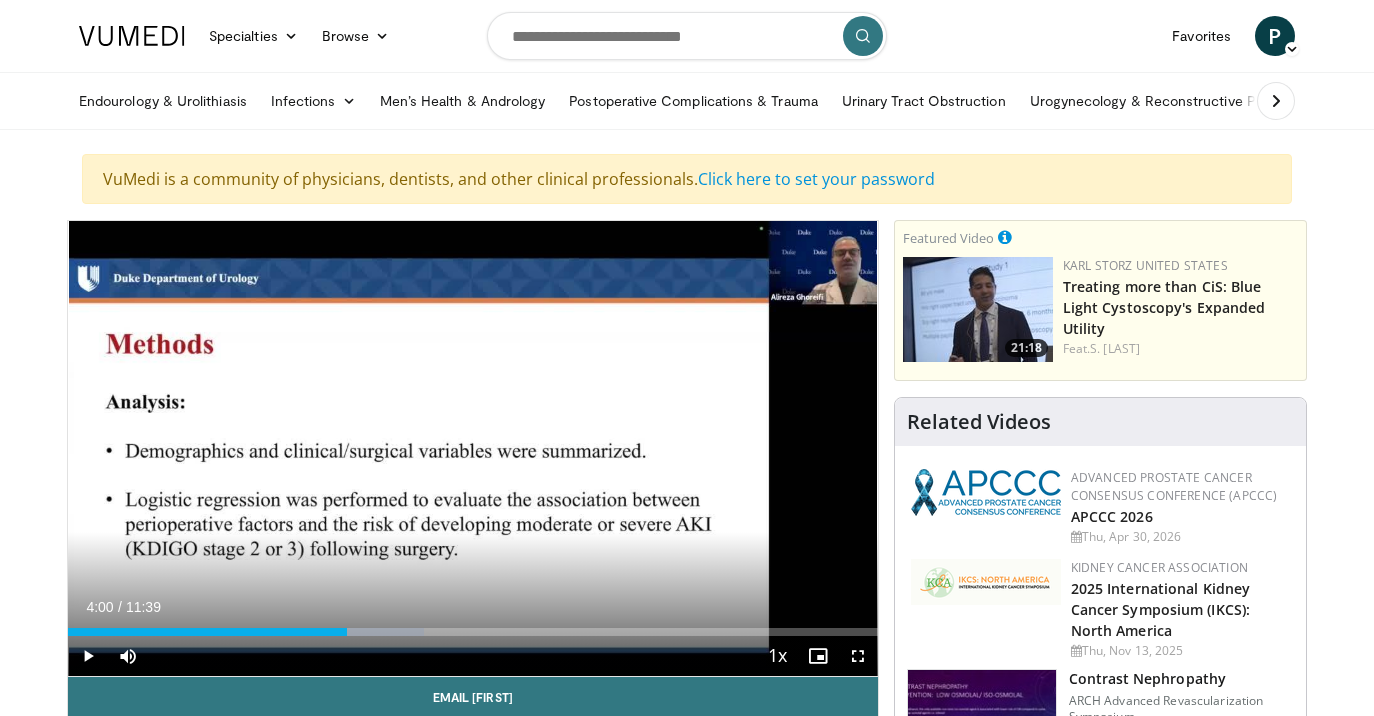 click on "Current Time  4:00 / Duration  11:39 Play Skip Backward Skip Forward Mute 0% Loaded :  43.94% 04:00 04:01 Stream Type  LIVE Seek to live, currently behind live LIVE   1x Playback Rate 0.5x 0.75x 1x , selected 1.25x 1.5x 1.75x 2x Chapters Chapters Descriptions descriptions off , selected Captions captions settings , opens captions settings dialog captions off , selected Audio Track en (Main) , selected Fullscreen Enable picture-in-picture mode" at bounding box center [473, 656] 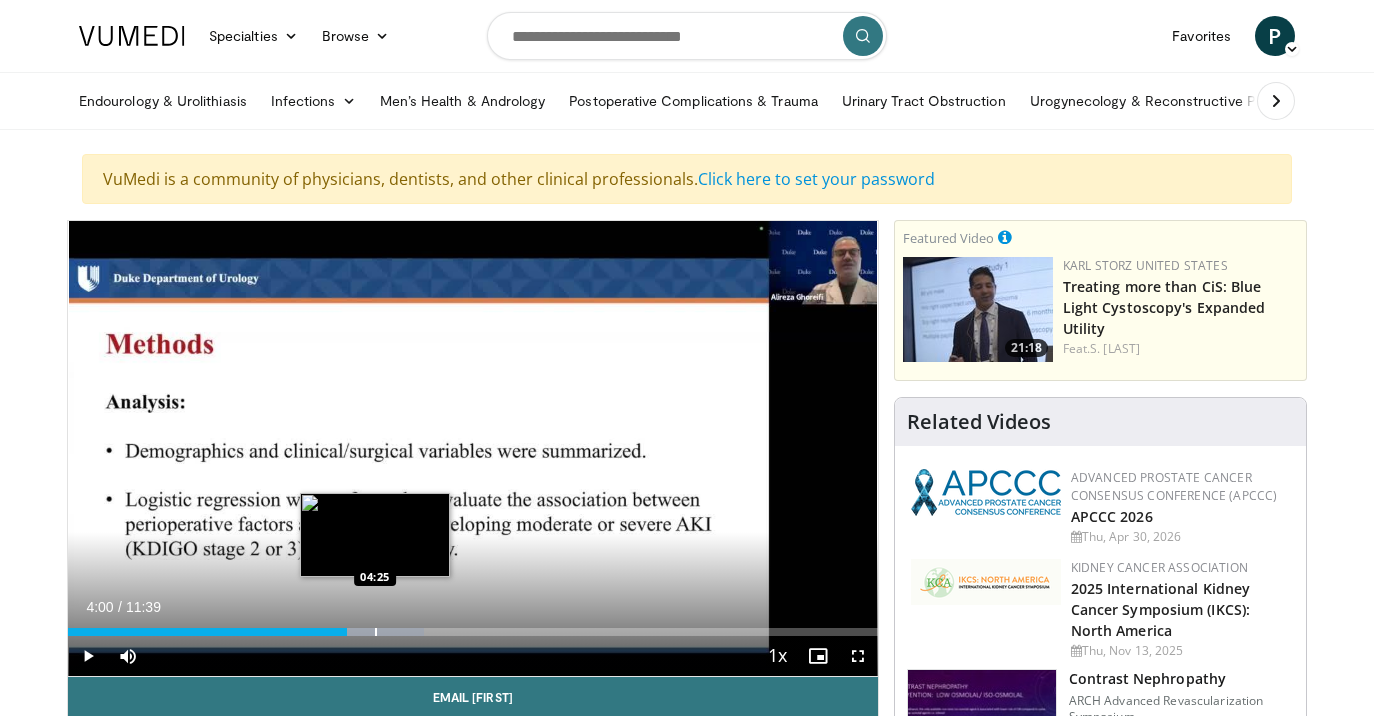 click at bounding box center [376, 632] 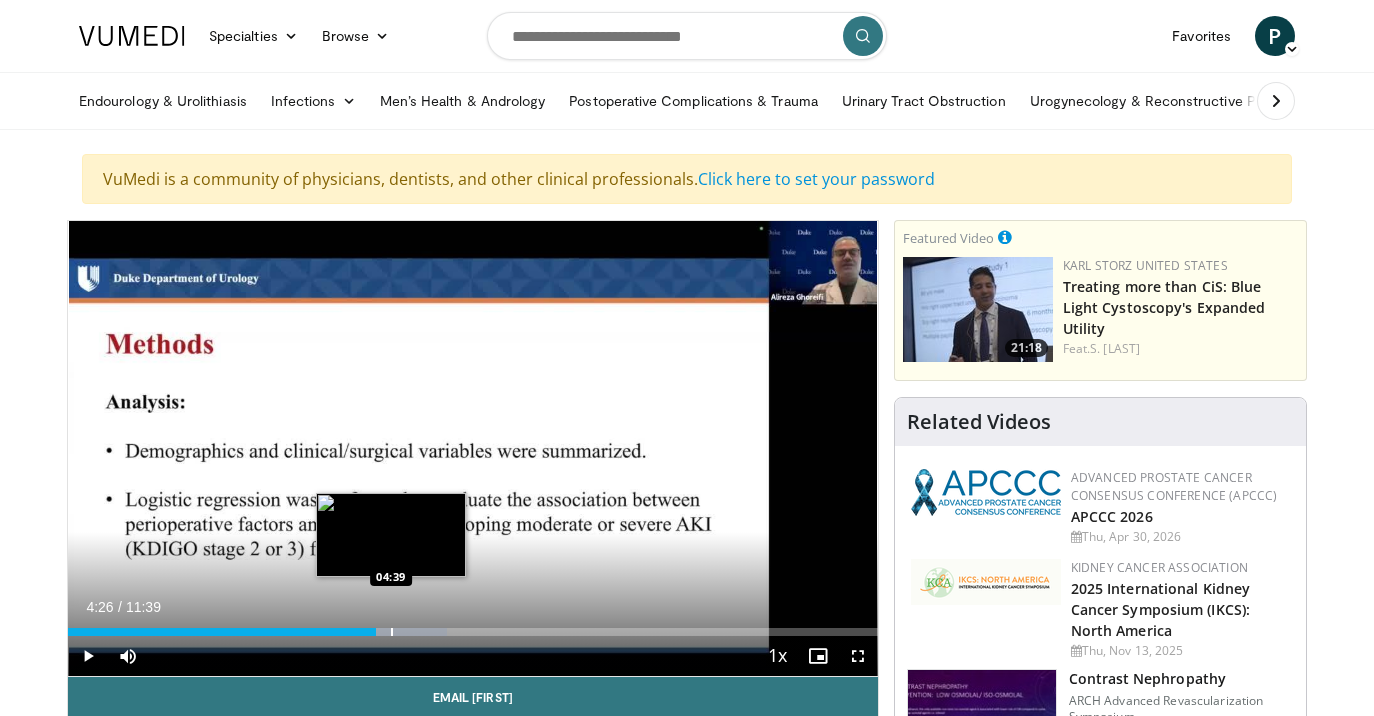 click at bounding box center (392, 632) 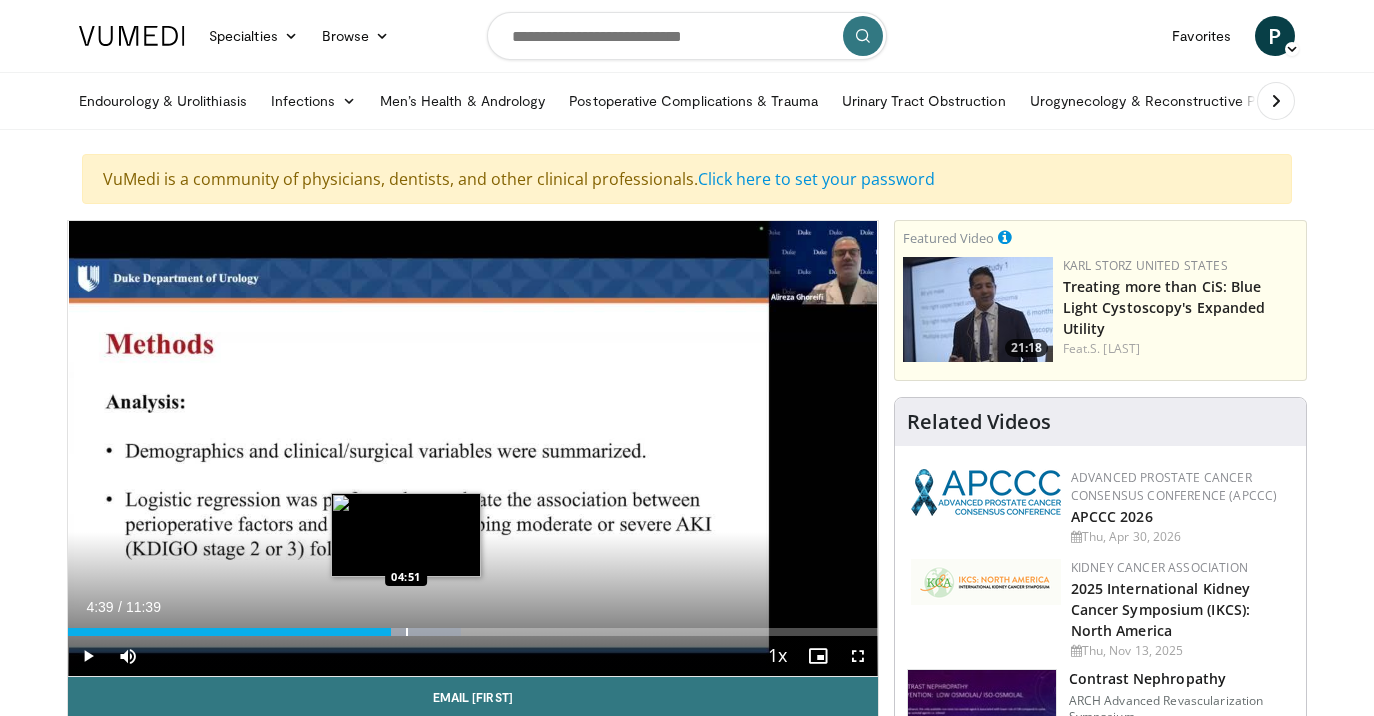 click at bounding box center [407, 632] 